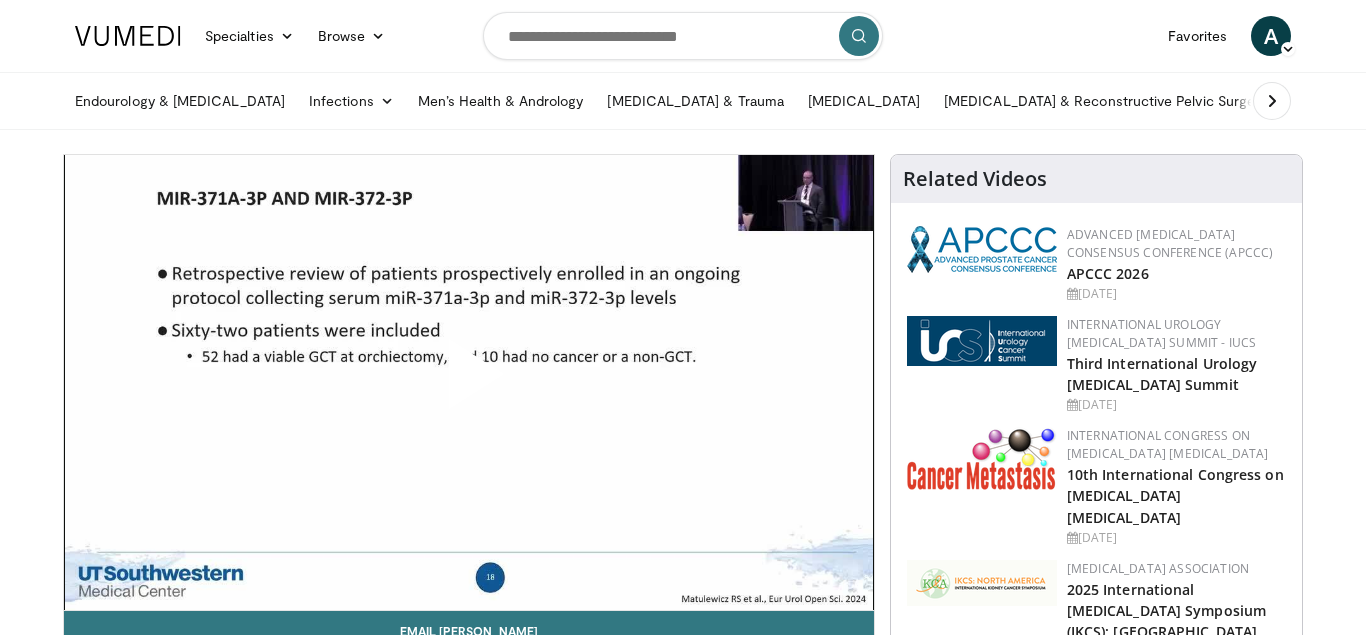 scroll, scrollTop: 0, scrollLeft: 0, axis: both 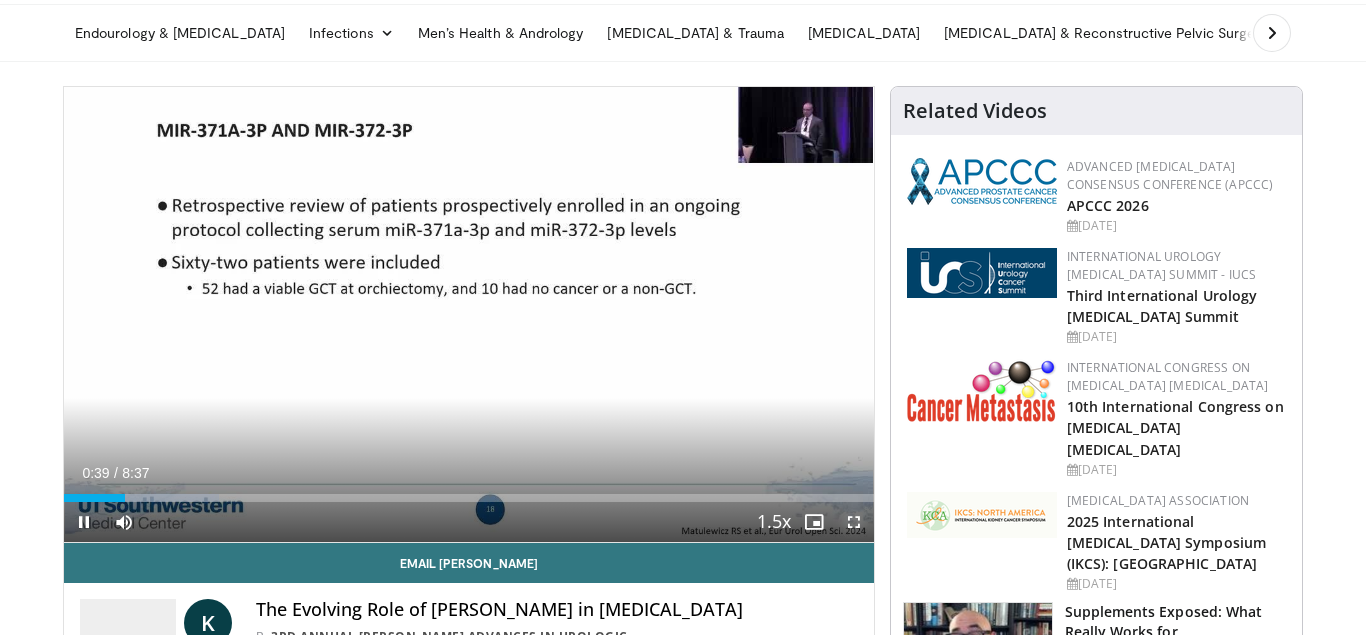 click at bounding box center [854, 522] 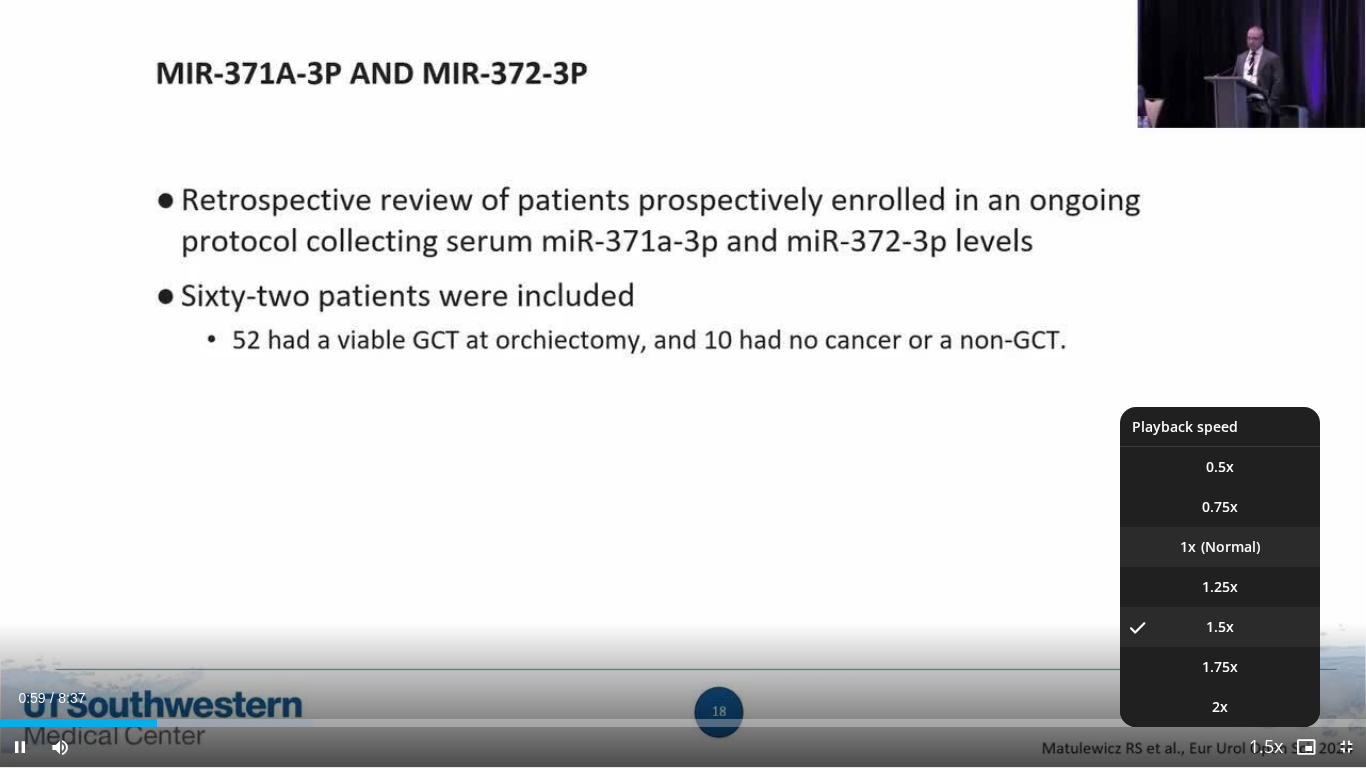 click on "1x" at bounding box center [1220, 547] 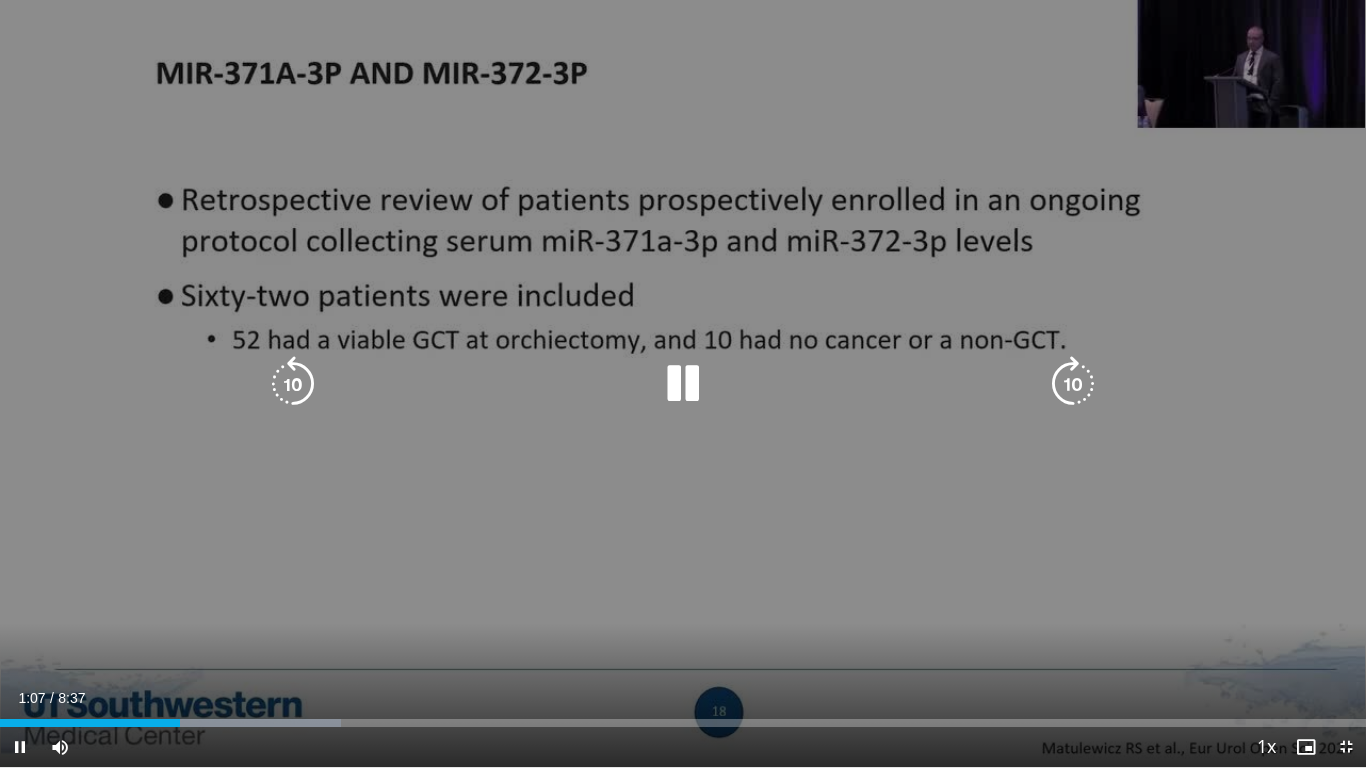 click at bounding box center [683, 384] 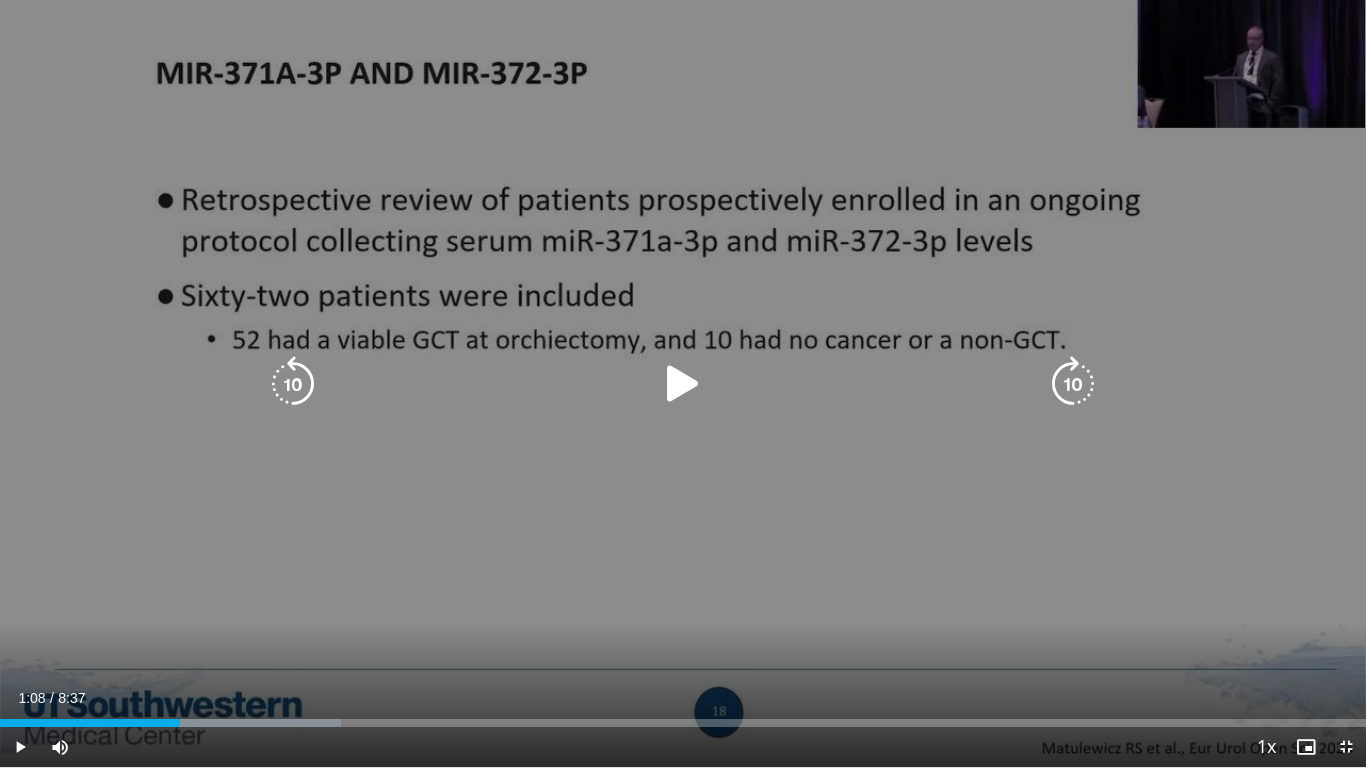 click at bounding box center (683, 384) 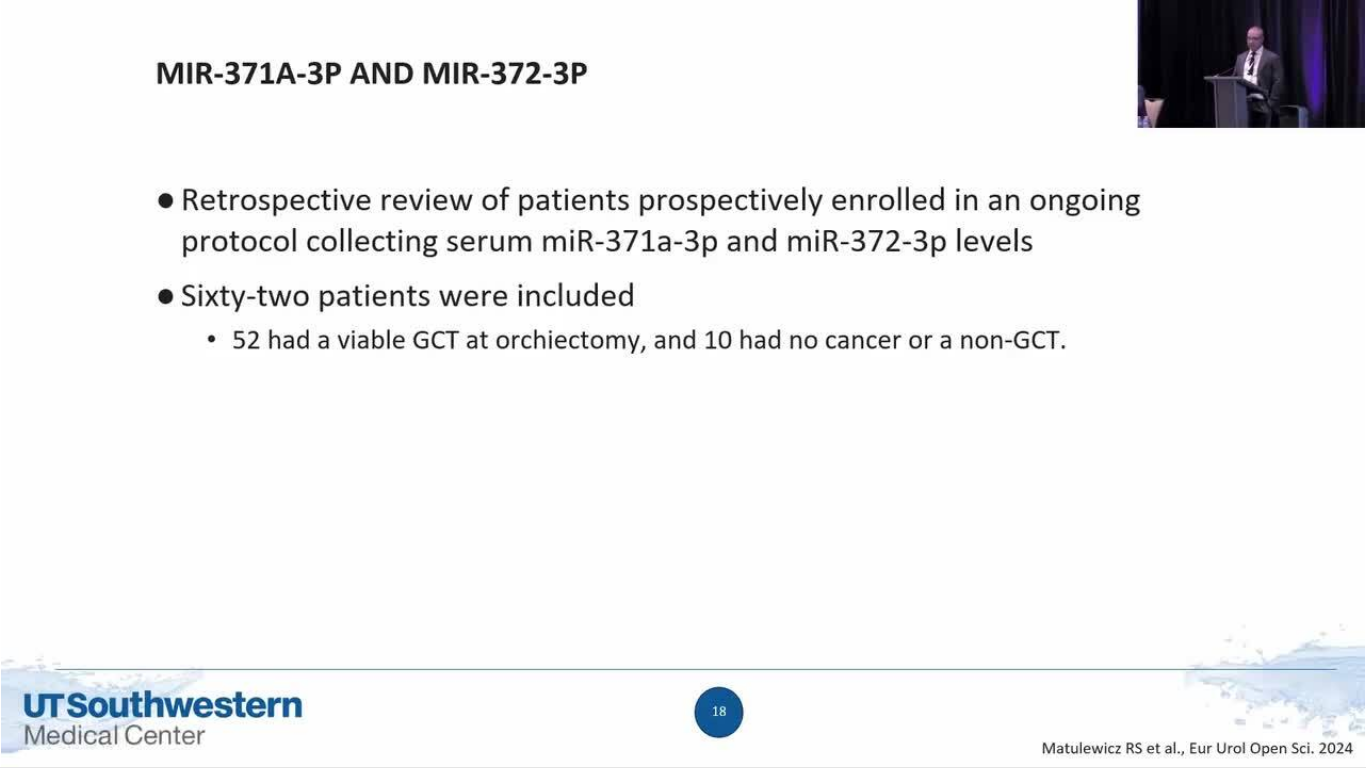 type 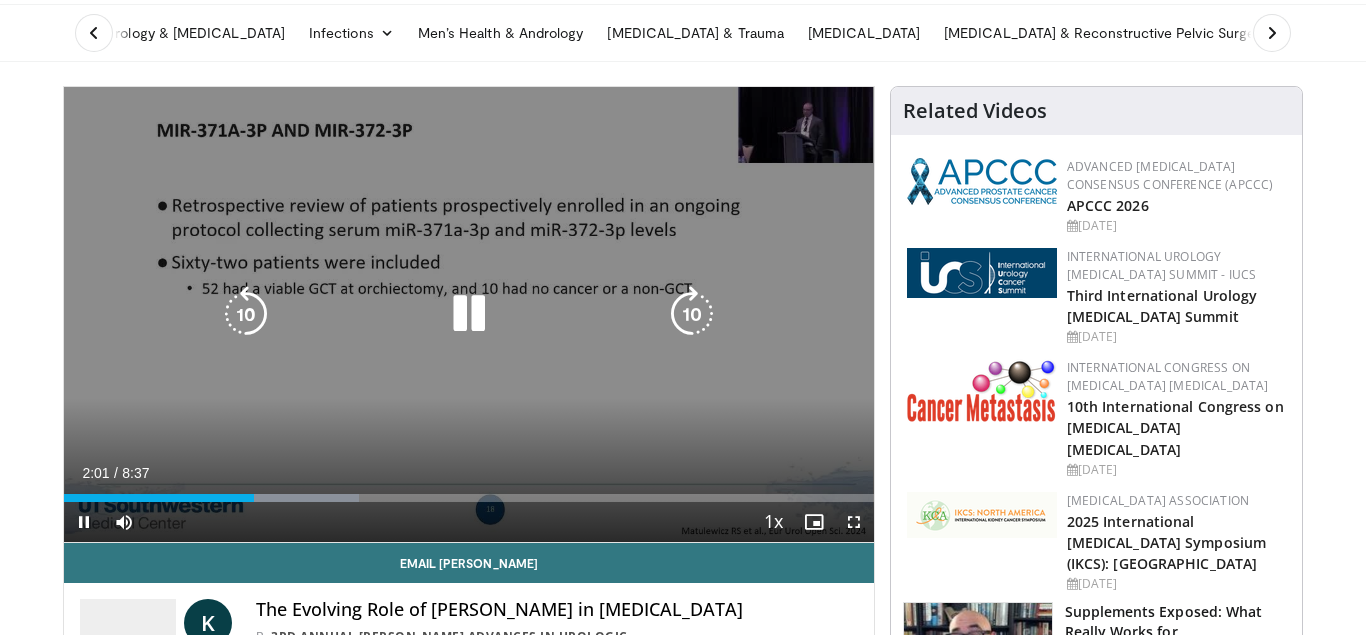 click at bounding box center (469, 314) 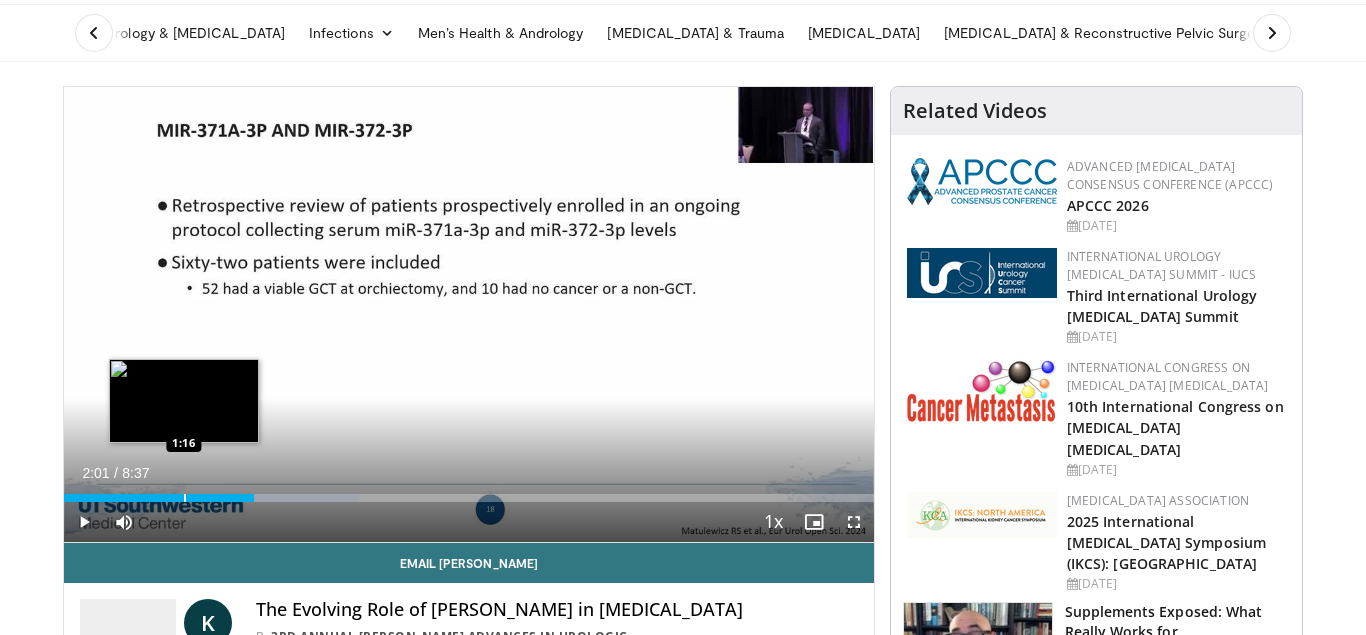 click on "Loaded :  36.44% 2:01 1:16" at bounding box center [469, 492] 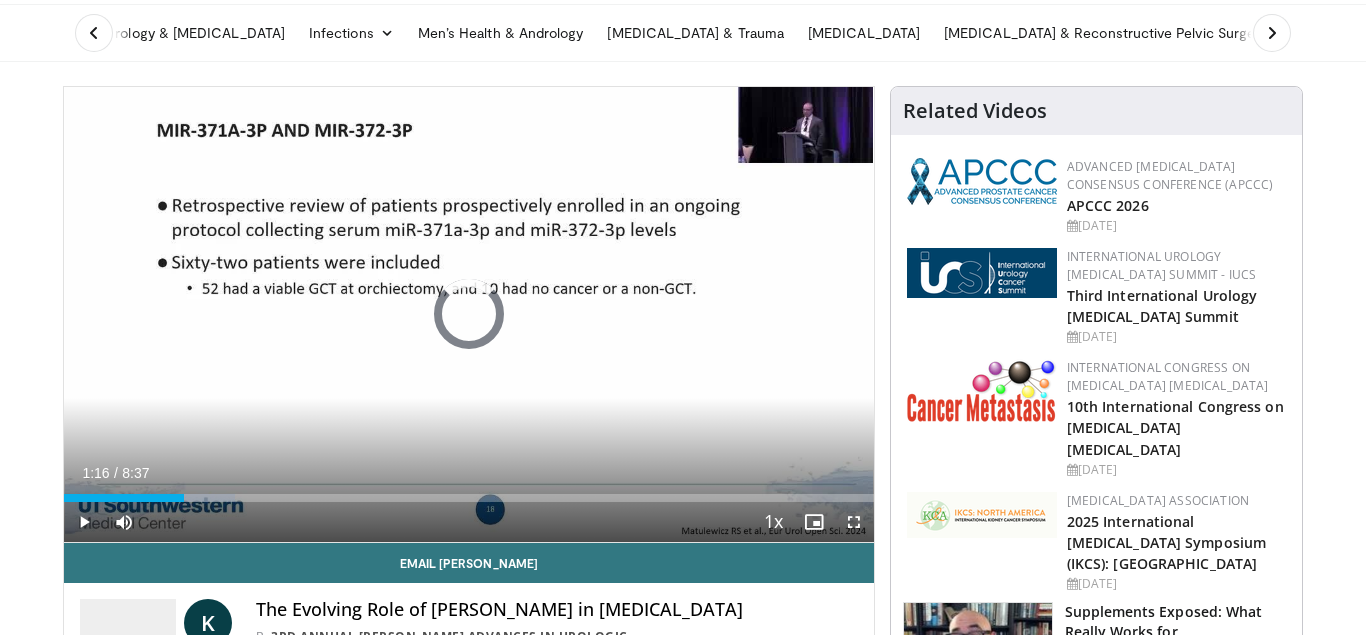 click at bounding box center [155, 498] 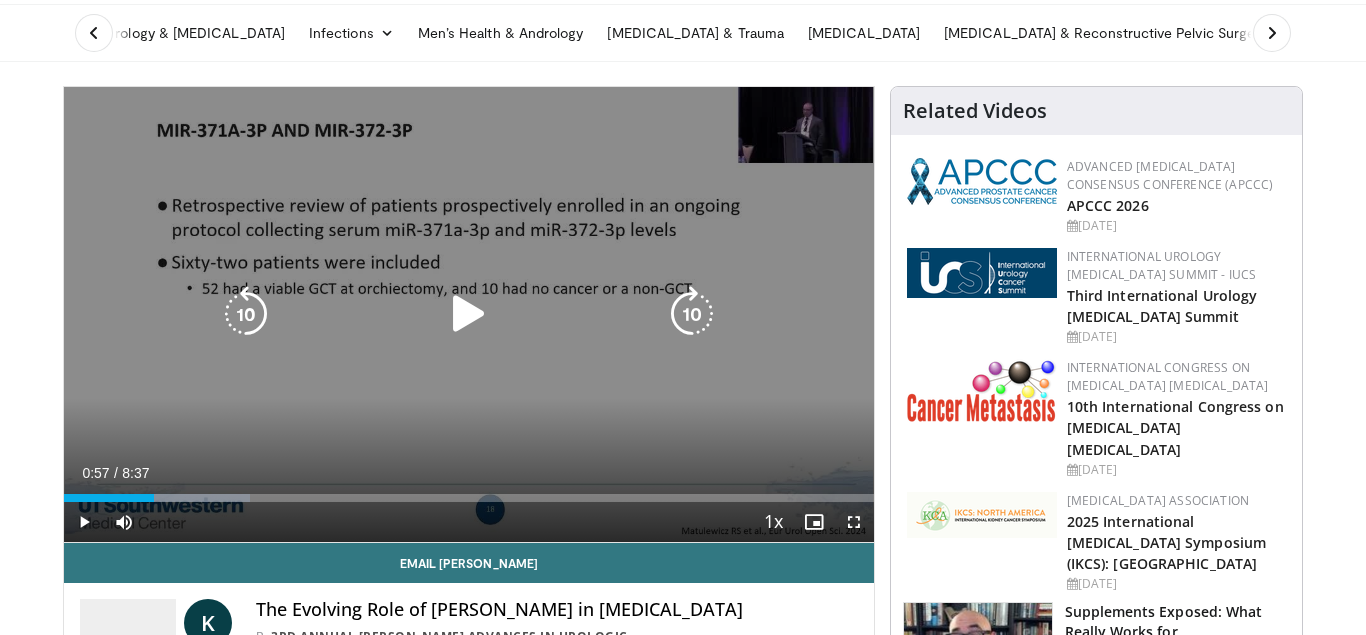 click at bounding box center (469, 314) 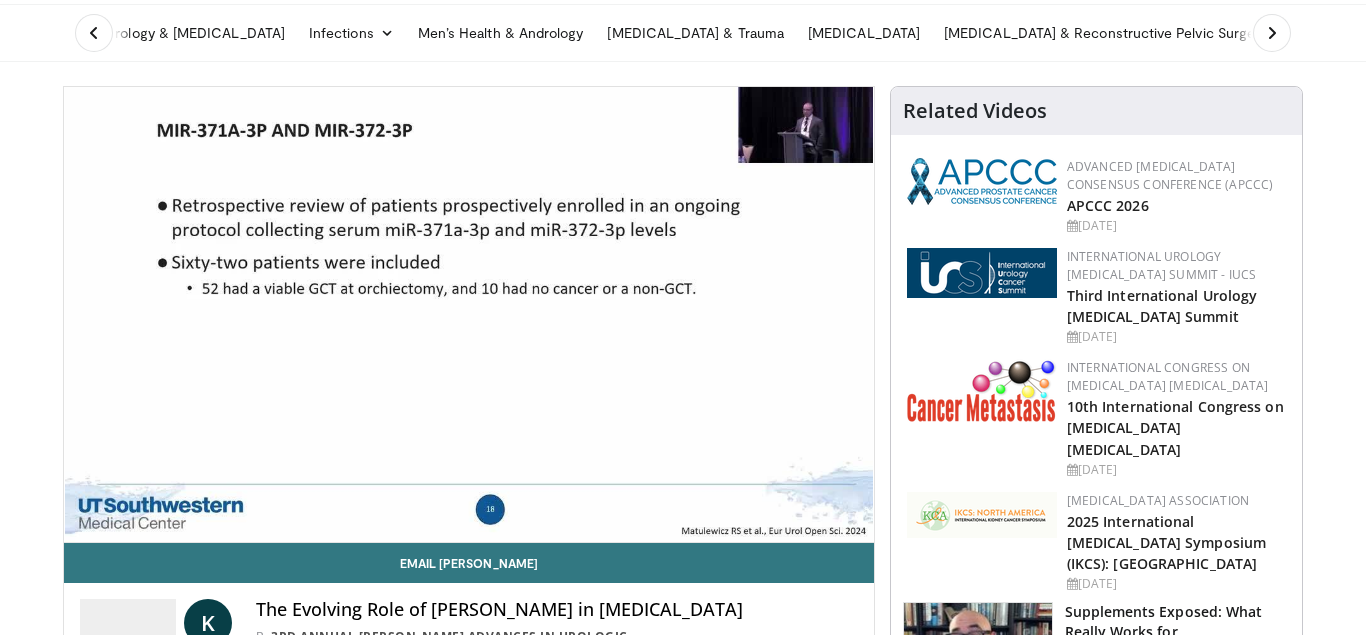 click on "10 seconds
Tap to unmute" at bounding box center [469, 314] 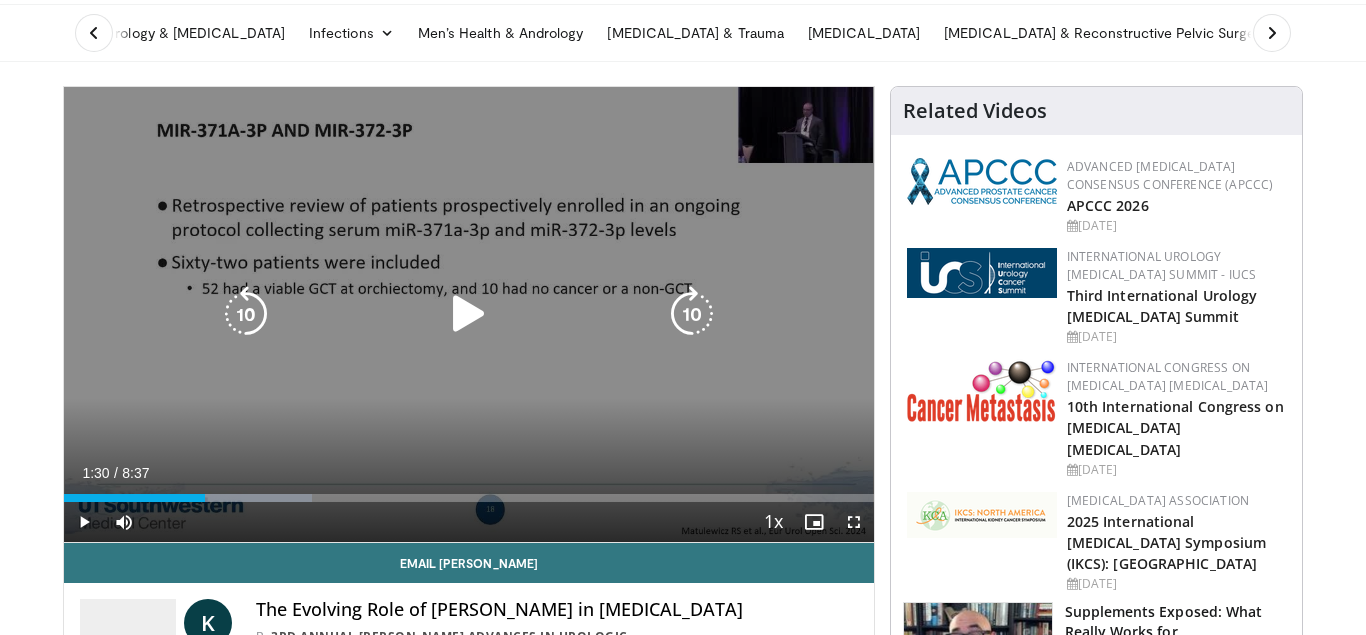 click at bounding box center [469, 314] 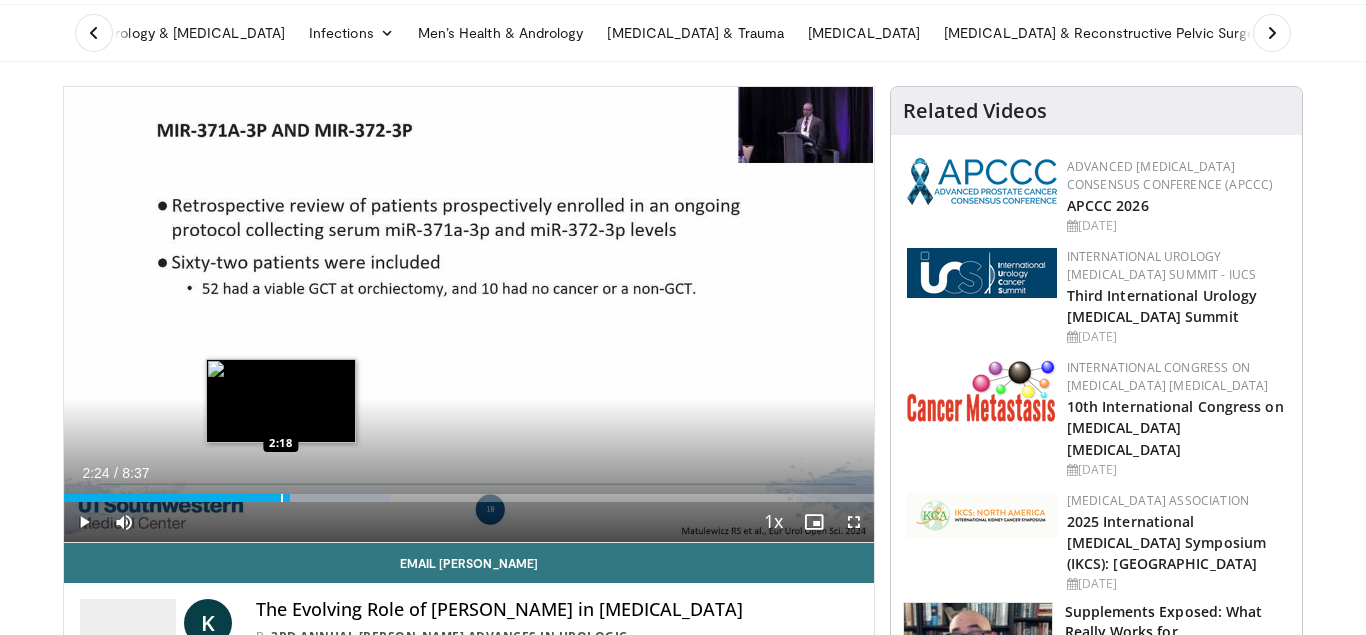 click at bounding box center [282, 498] 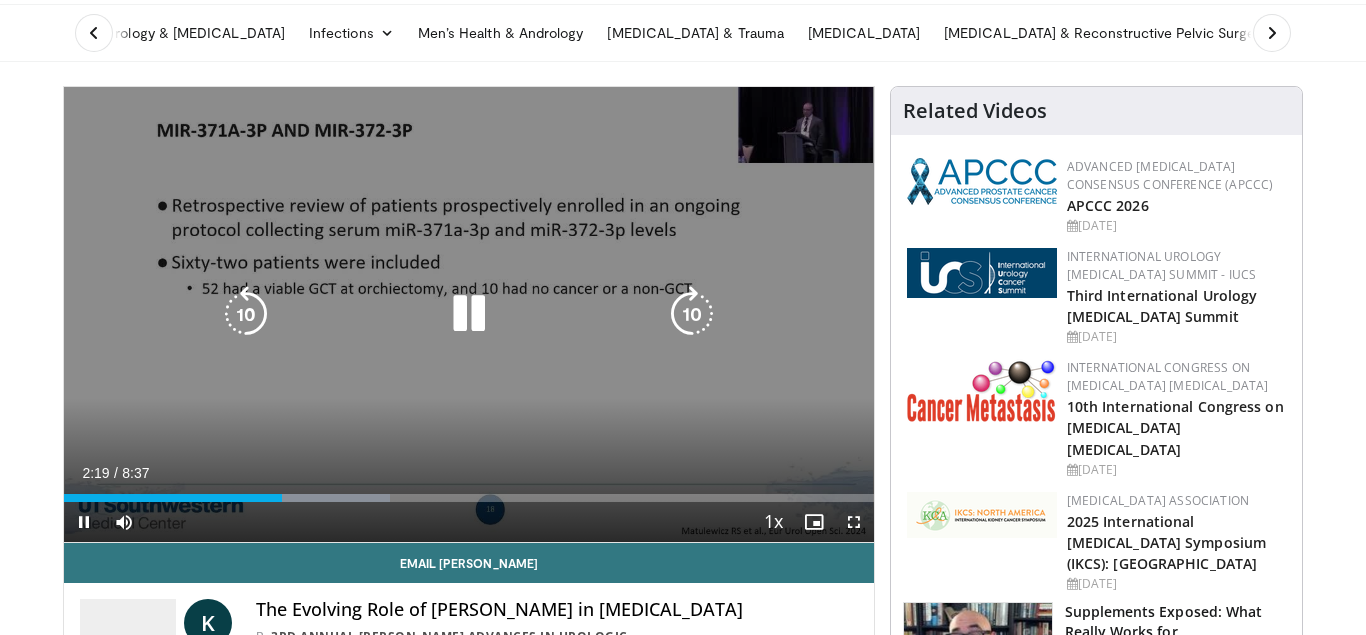 click at bounding box center (469, 314) 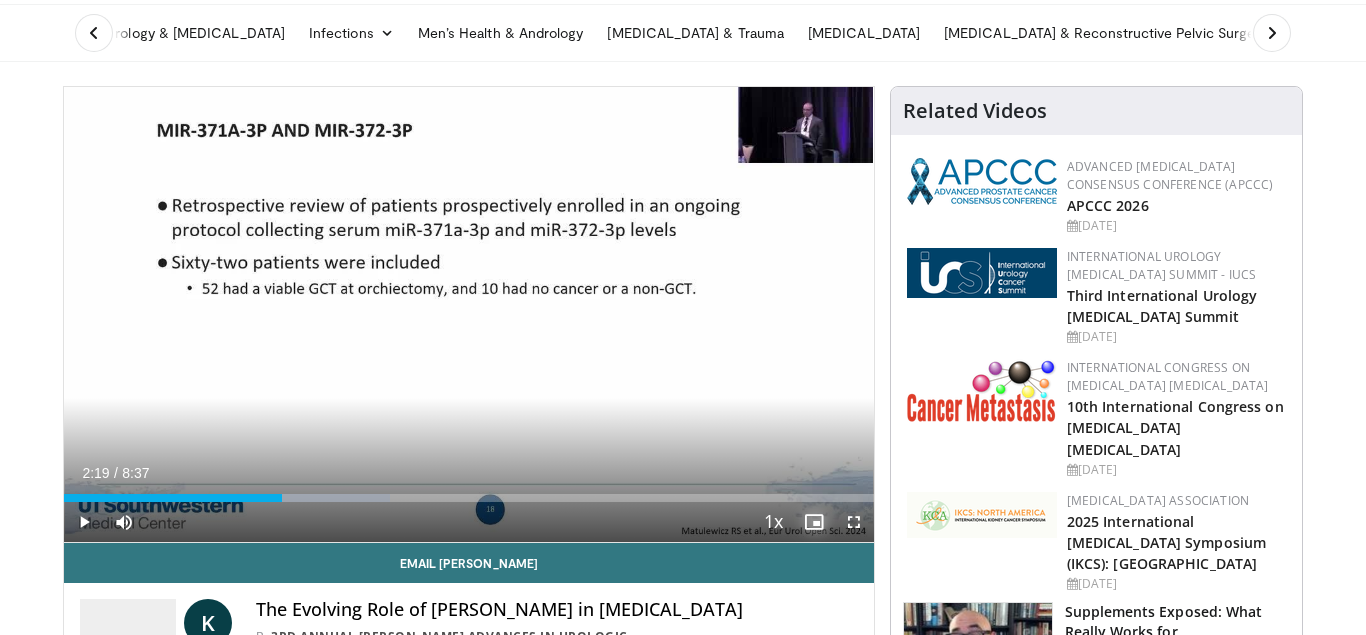 click at bounding box center (814, 522) 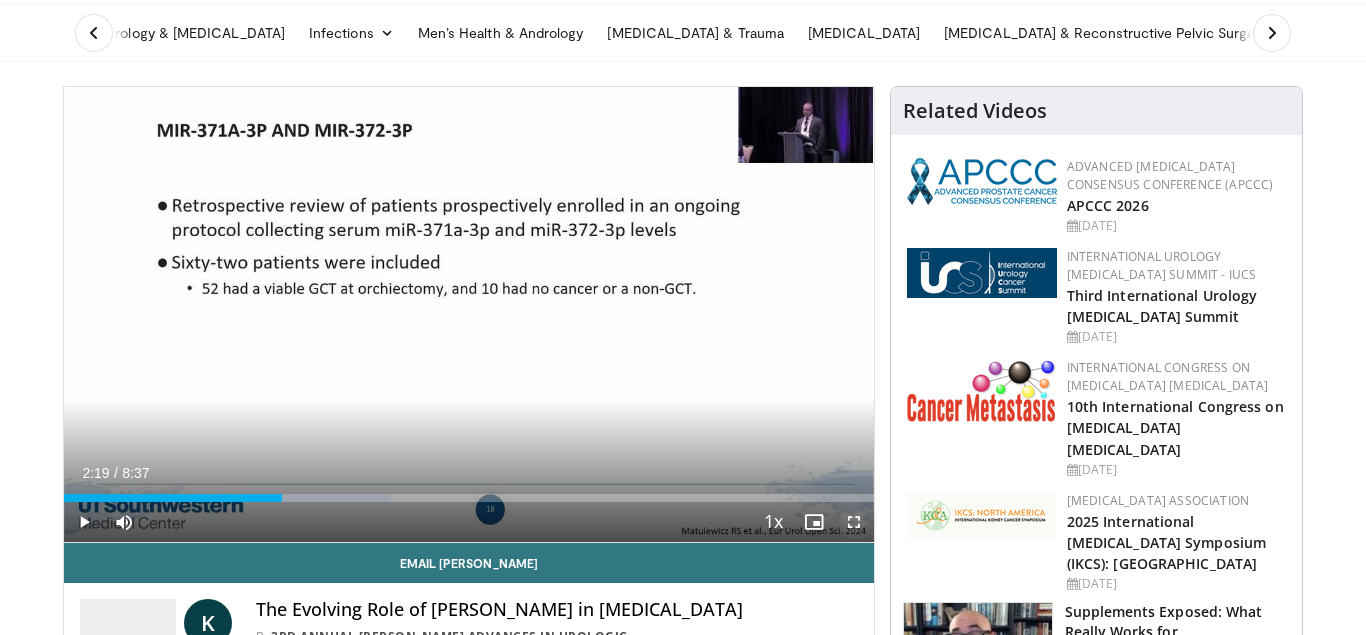 click at bounding box center [854, 522] 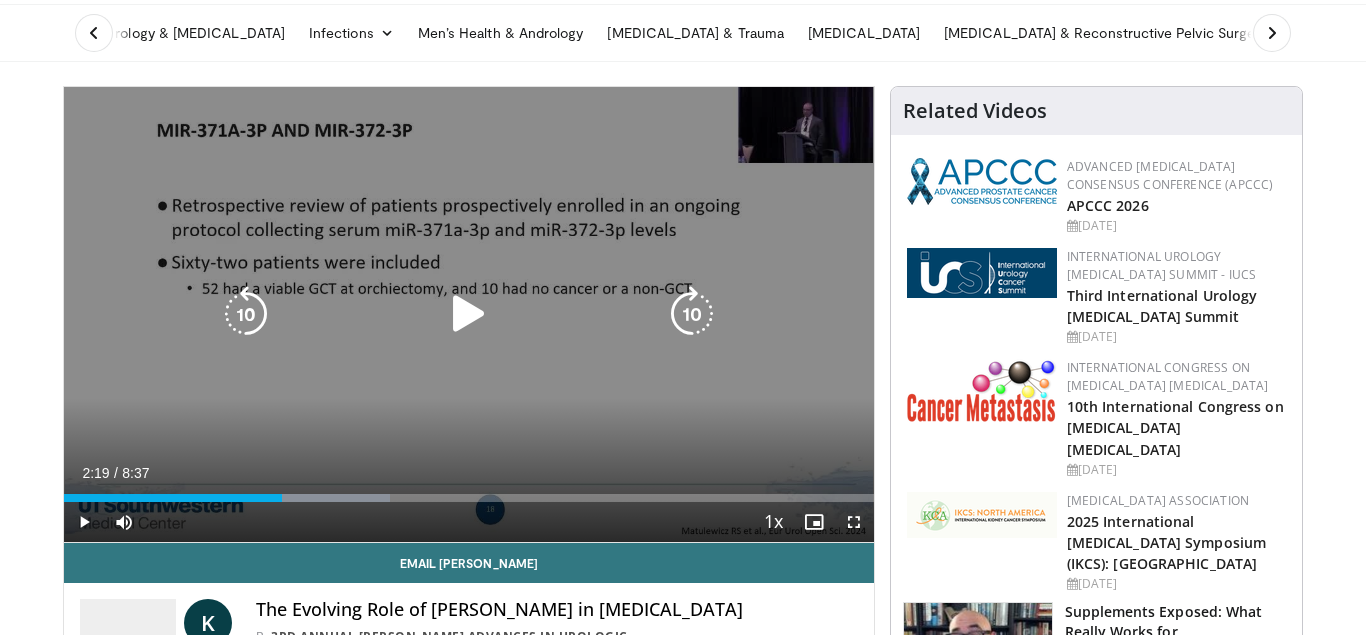 click at bounding box center [469, 314] 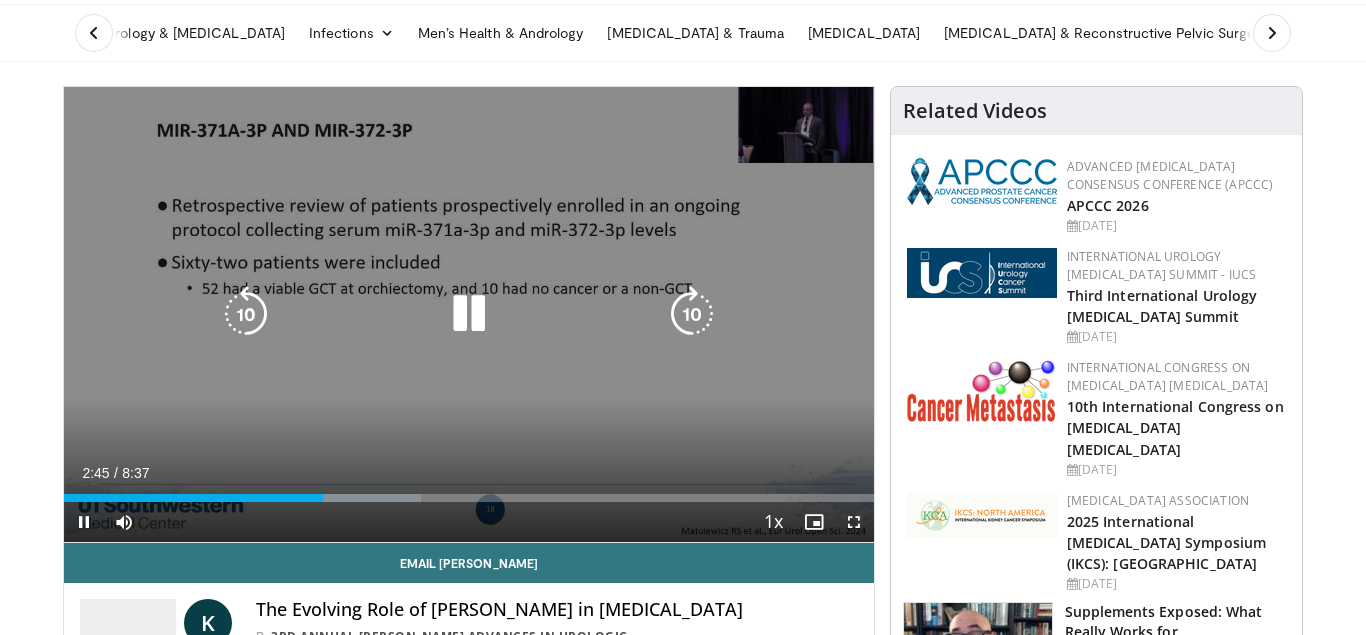 click at bounding box center [469, 314] 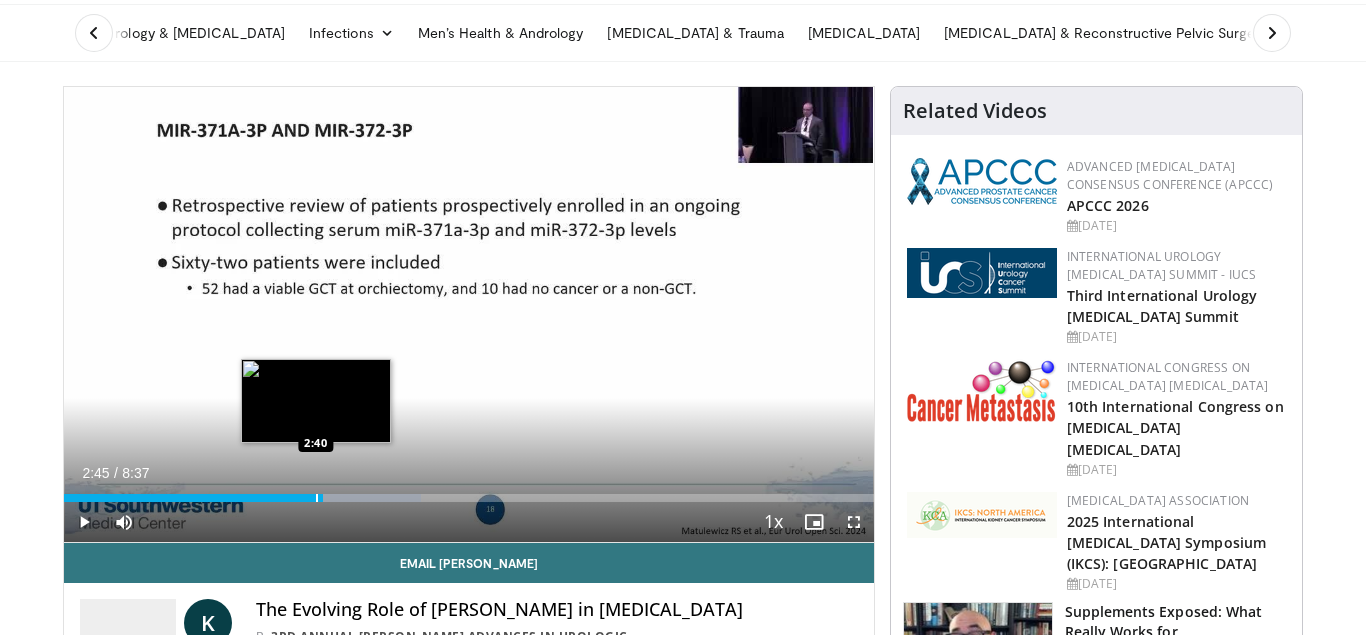 click at bounding box center (317, 498) 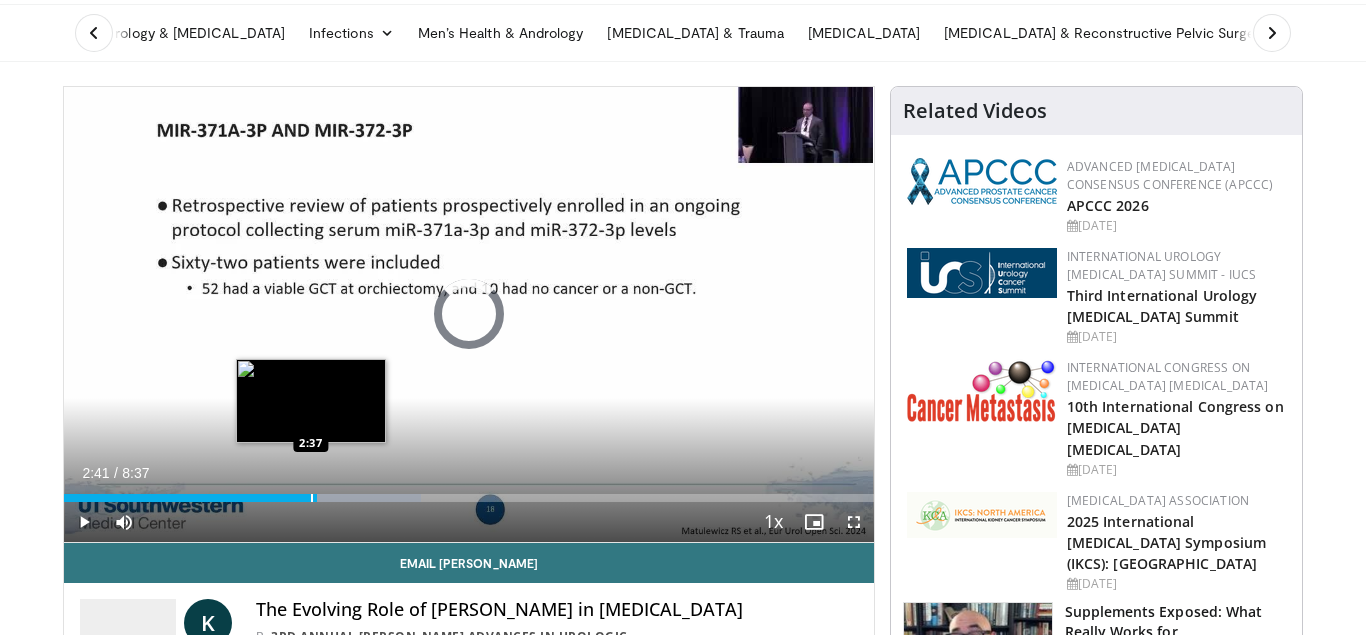 click at bounding box center [312, 498] 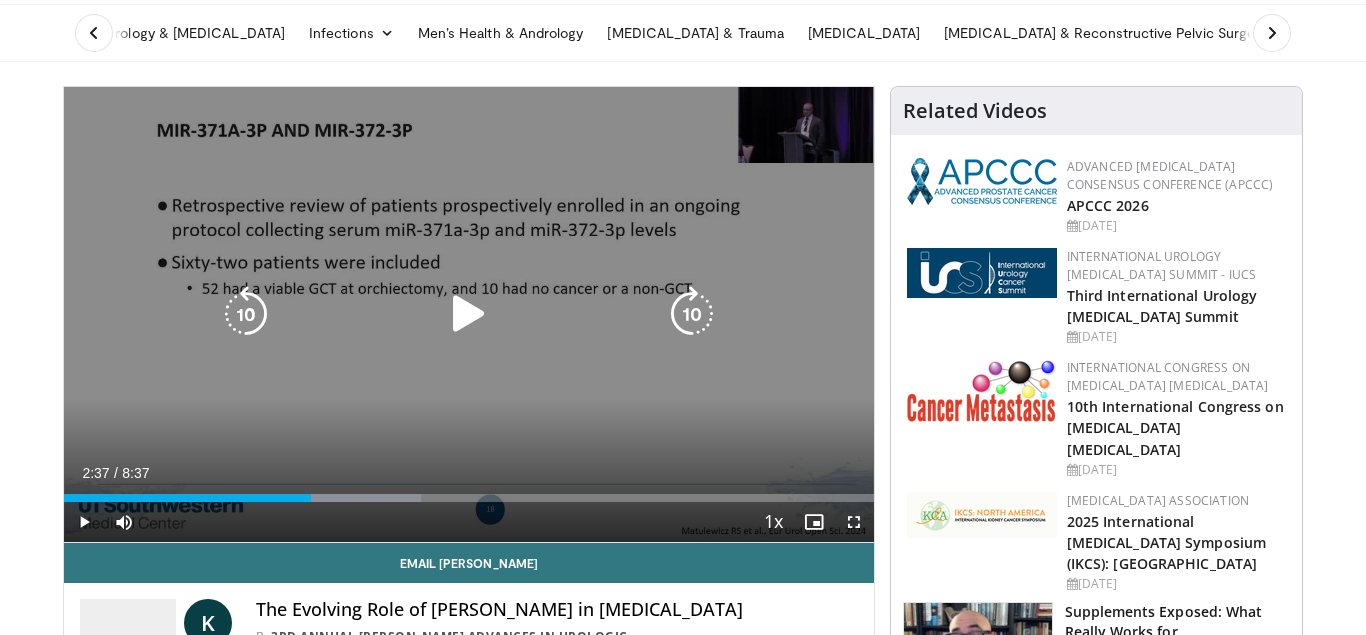 click at bounding box center [469, 314] 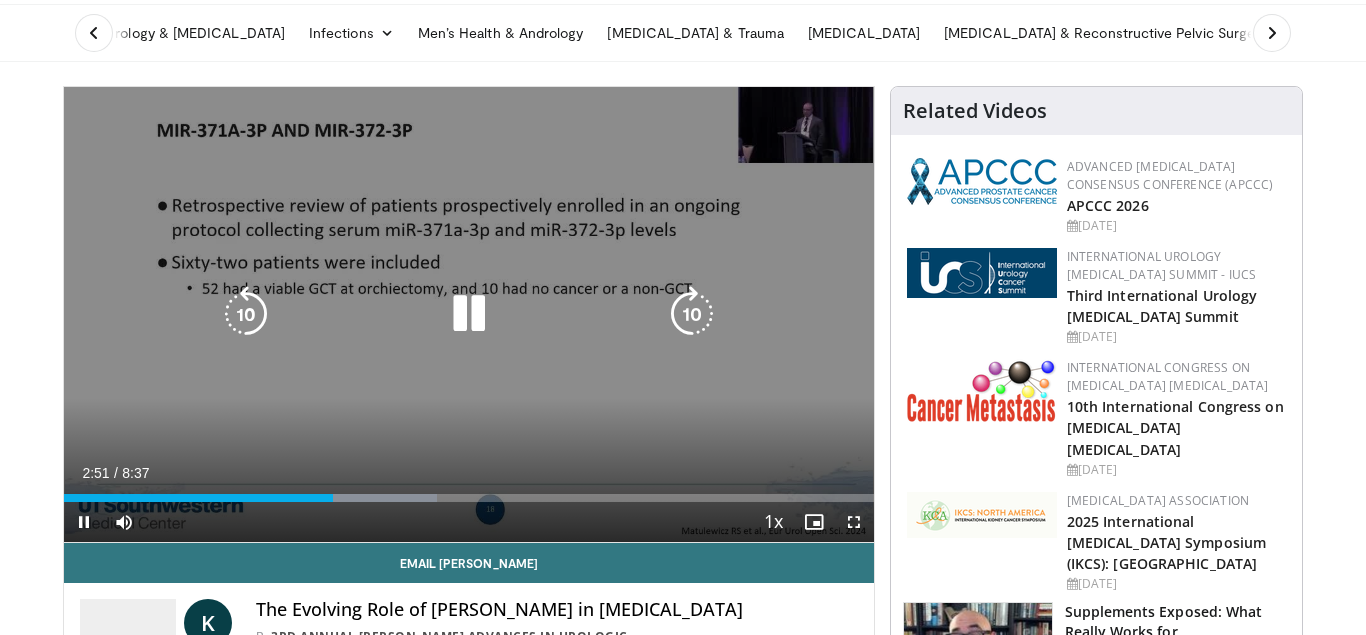click at bounding box center (469, 314) 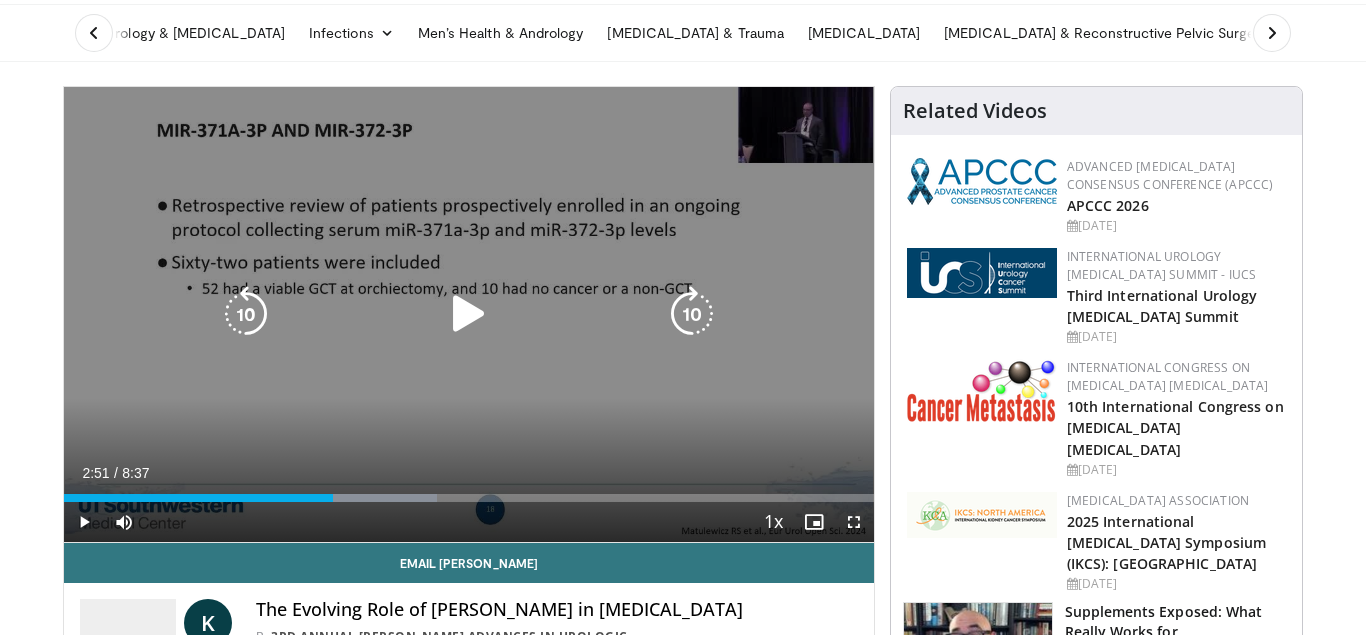 click at bounding box center [469, 314] 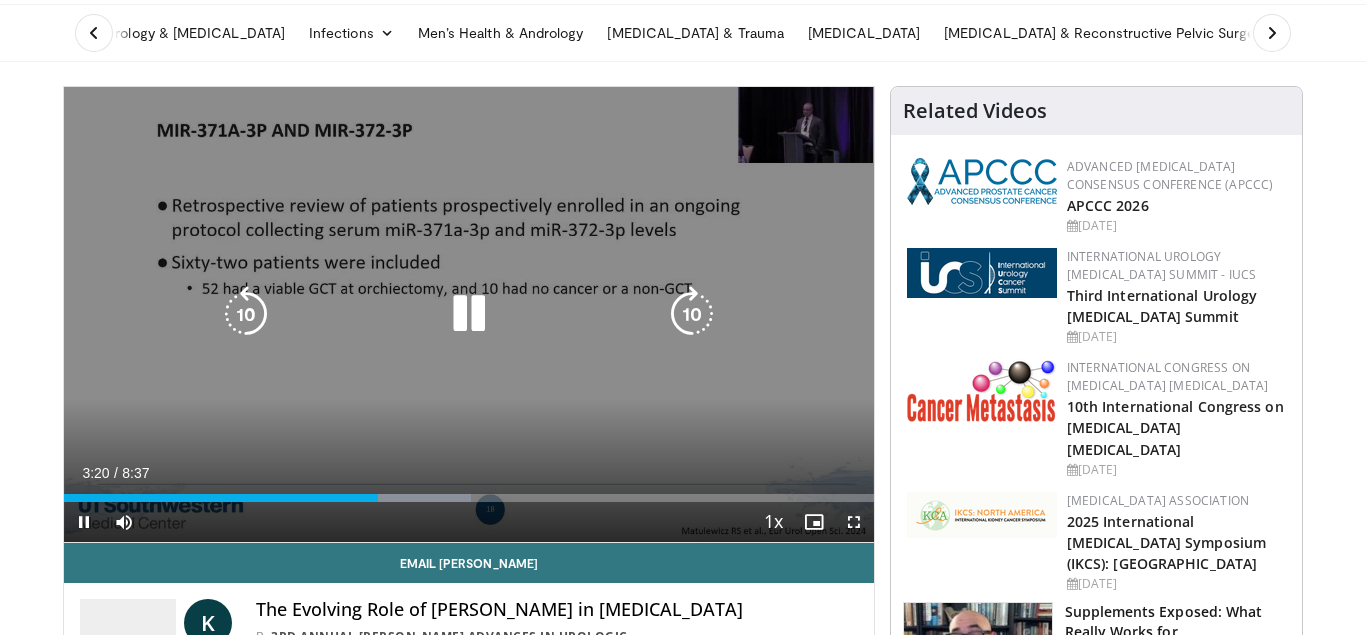 click on "10 seconds
Tap to unmute" at bounding box center [469, 314] 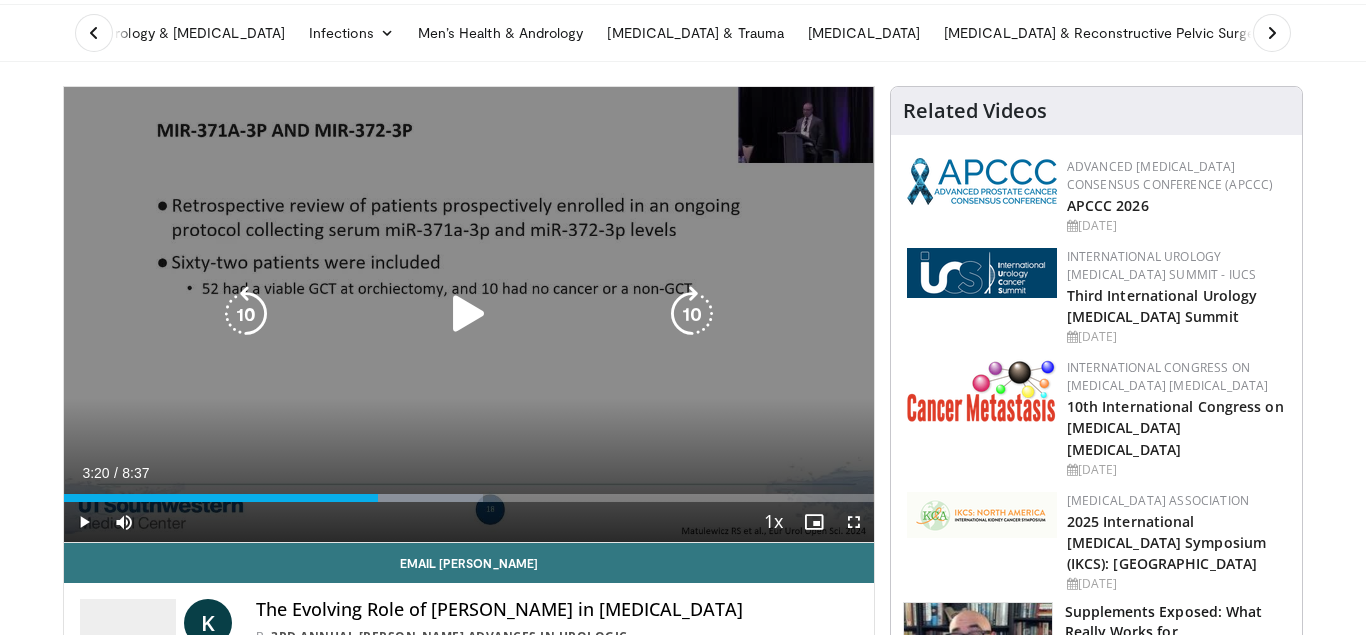 click at bounding box center [469, 314] 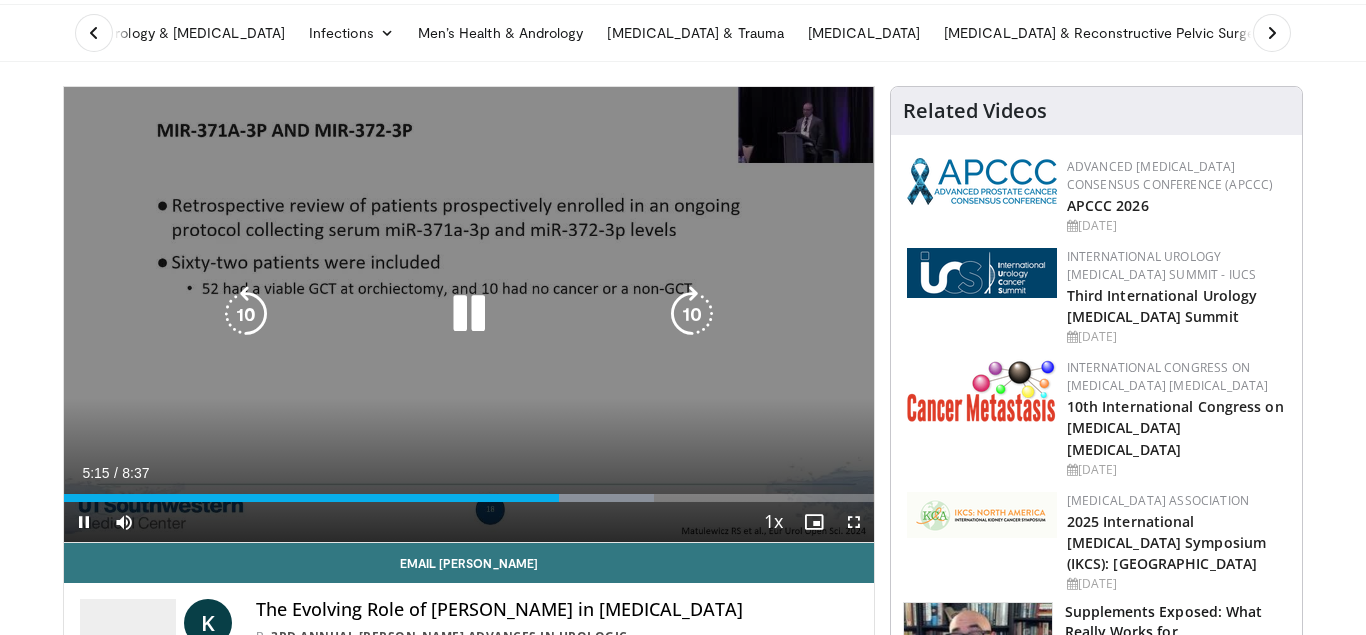 click at bounding box center (469, 314) 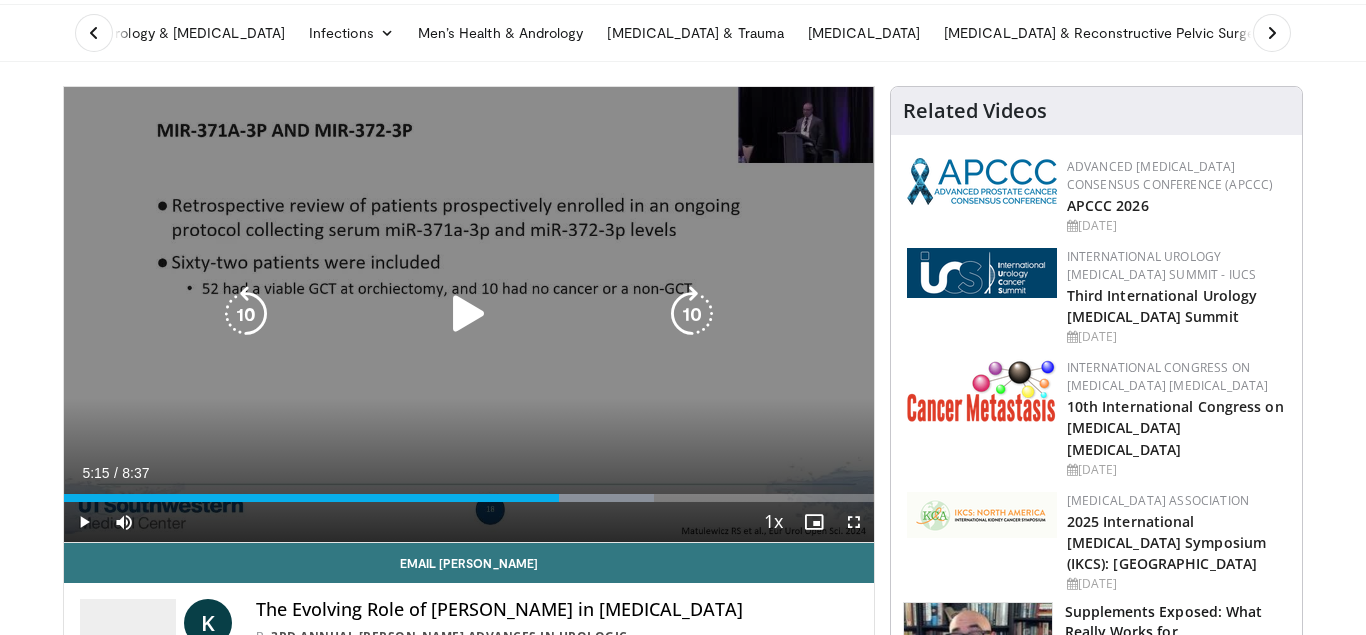click at bounding box center [469, 314] 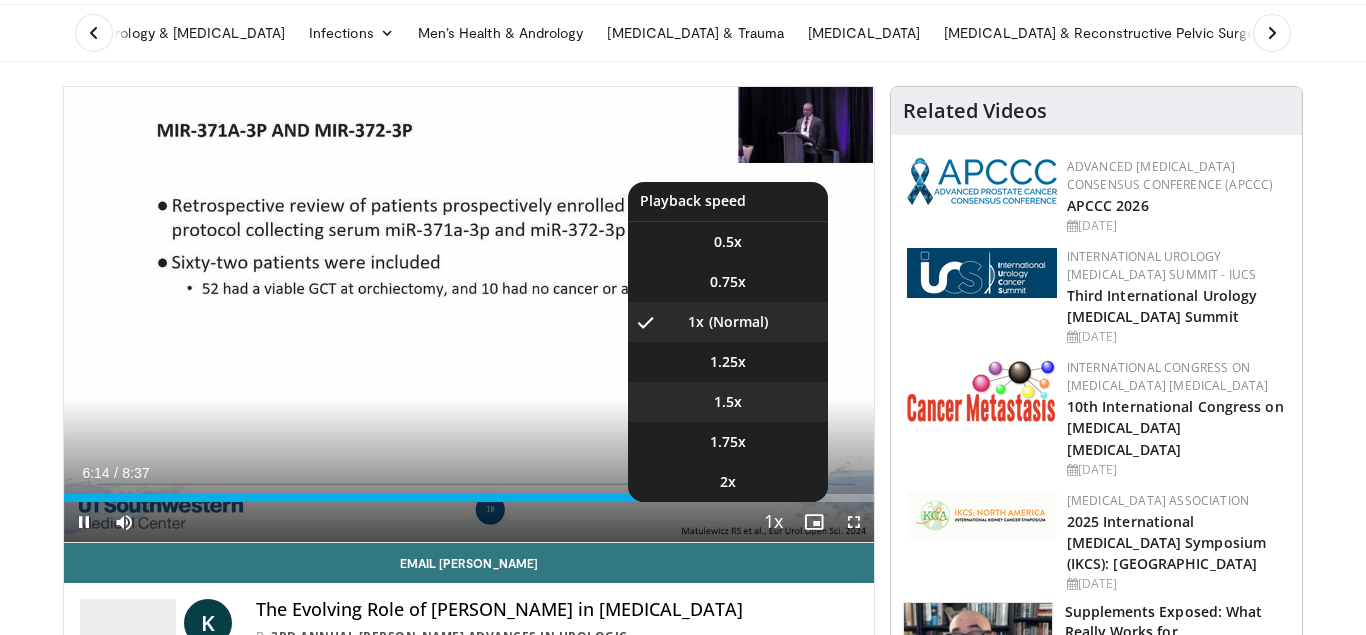 click on "1.5x" at bounding box center (728, 402) 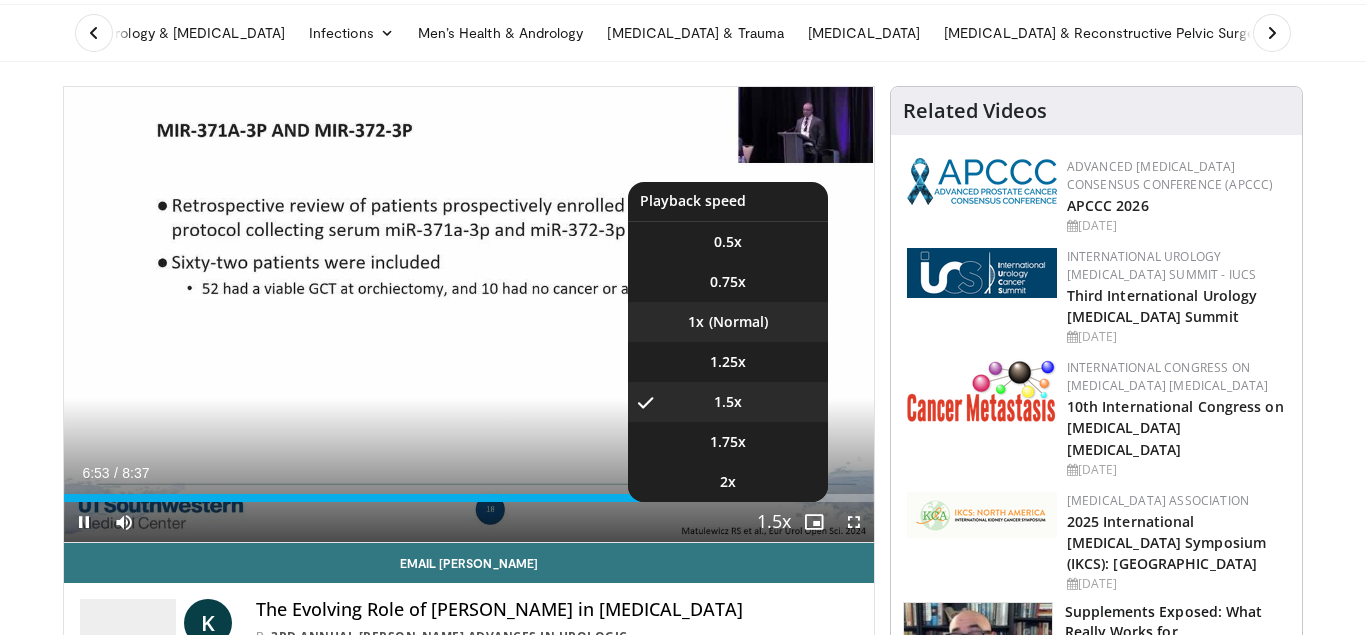 click on "1x" at bounding box center [728, 322] 